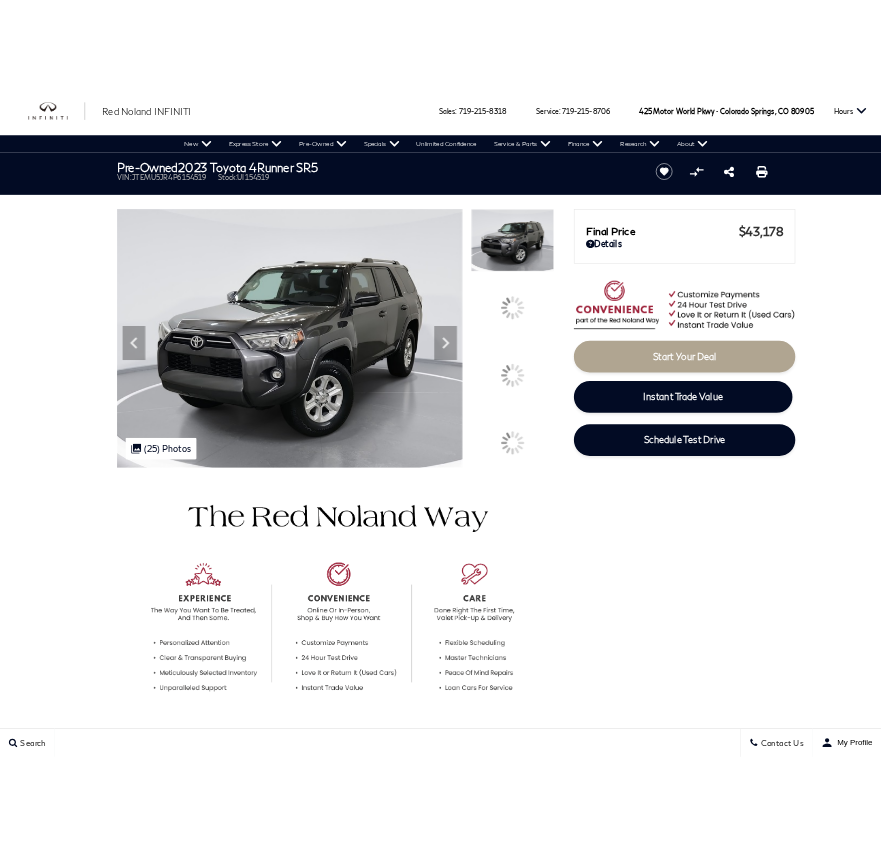 scroll, scrollTop: 0, scrollLeft: 0, axis: both 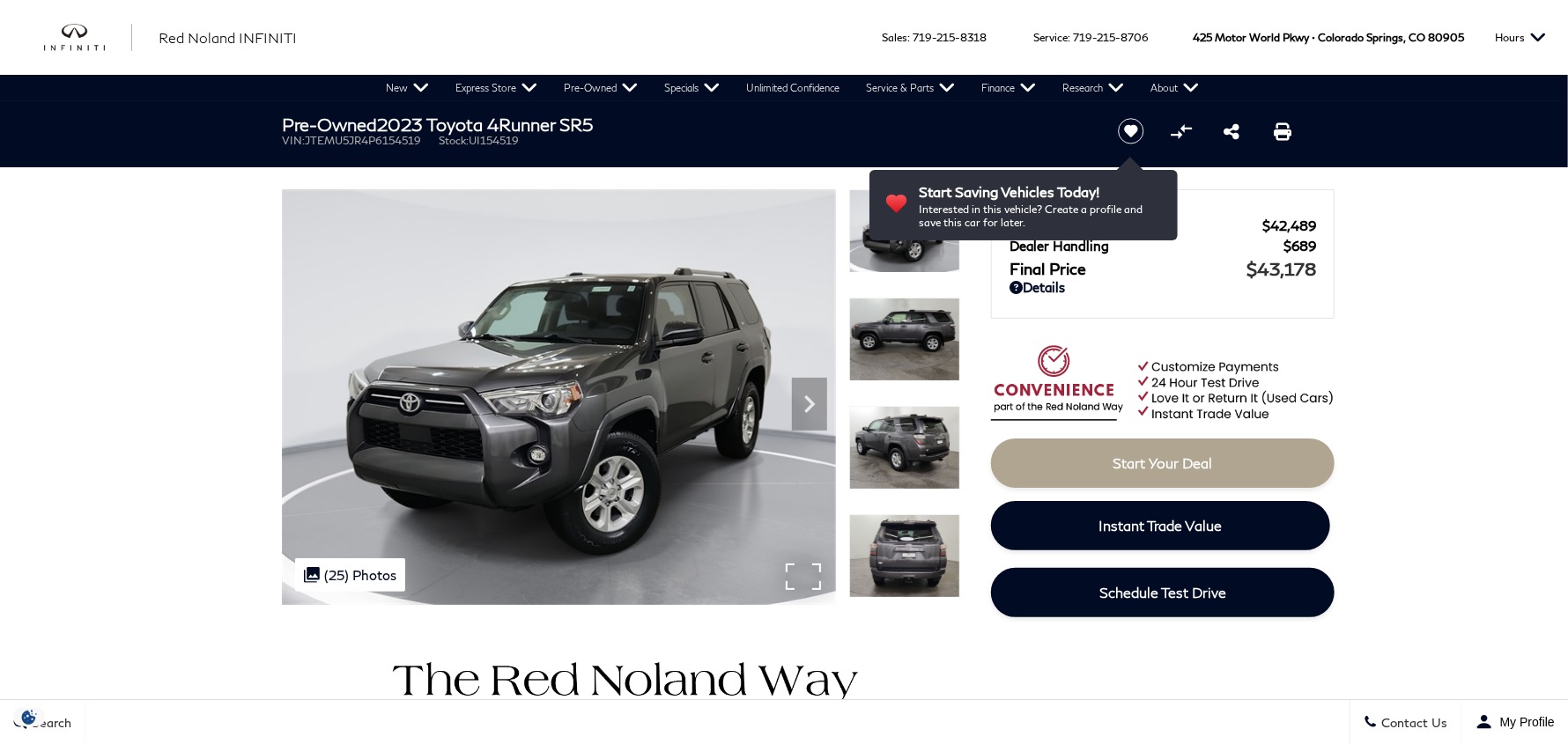 click at bounding box center (558, 397) 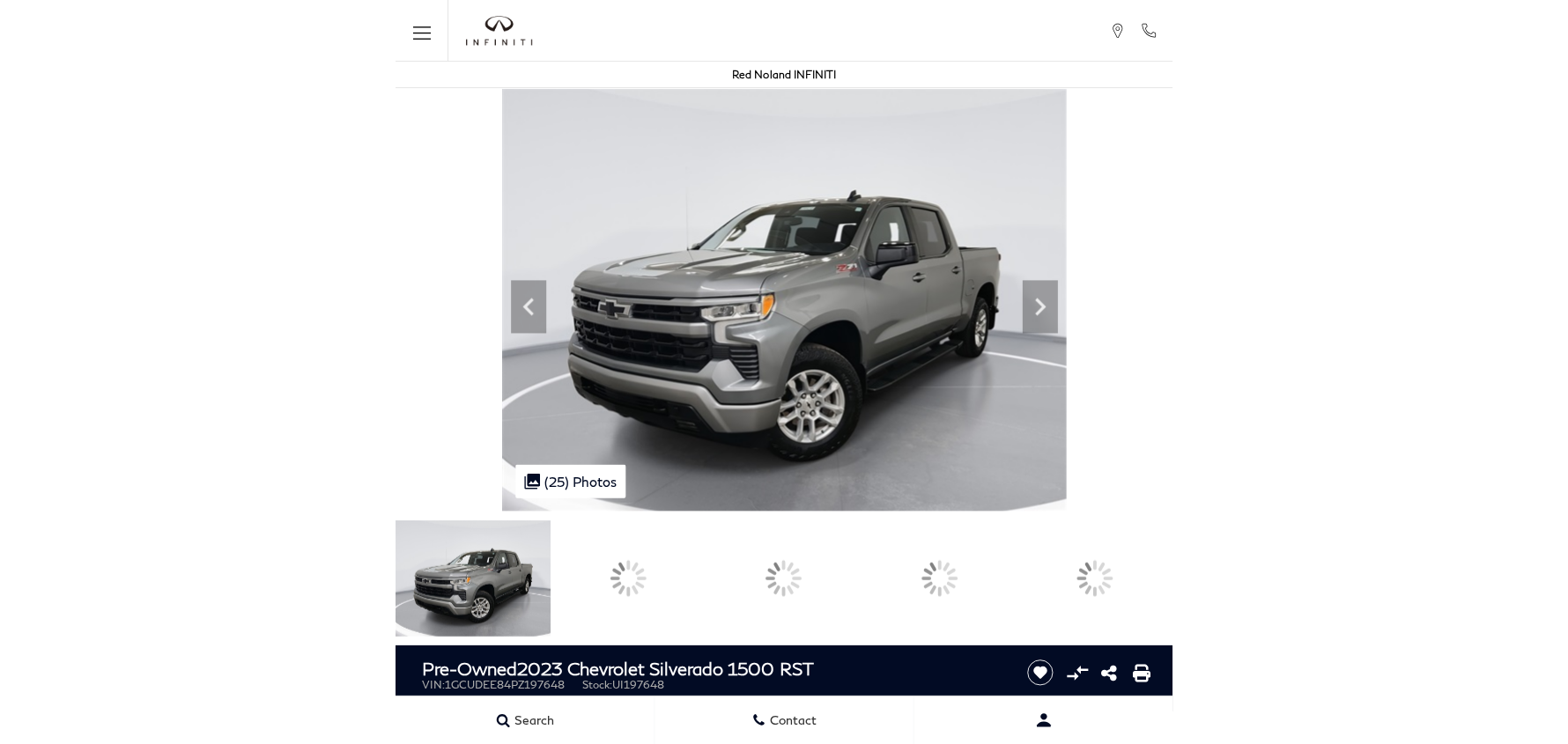 scroll, scrollTop: 0, scrollLeft: 0, axis: both 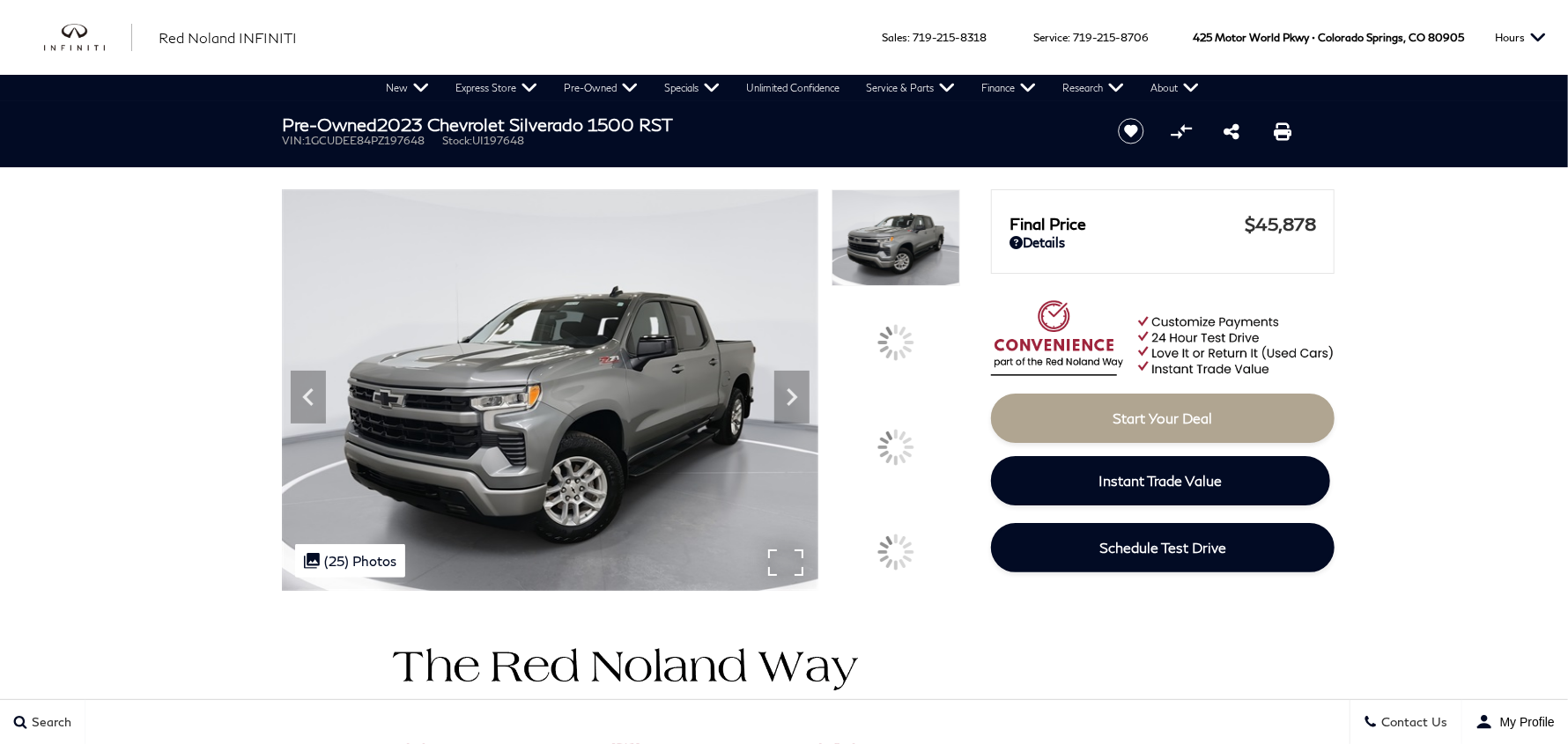 click at bounding box center [550, 390] 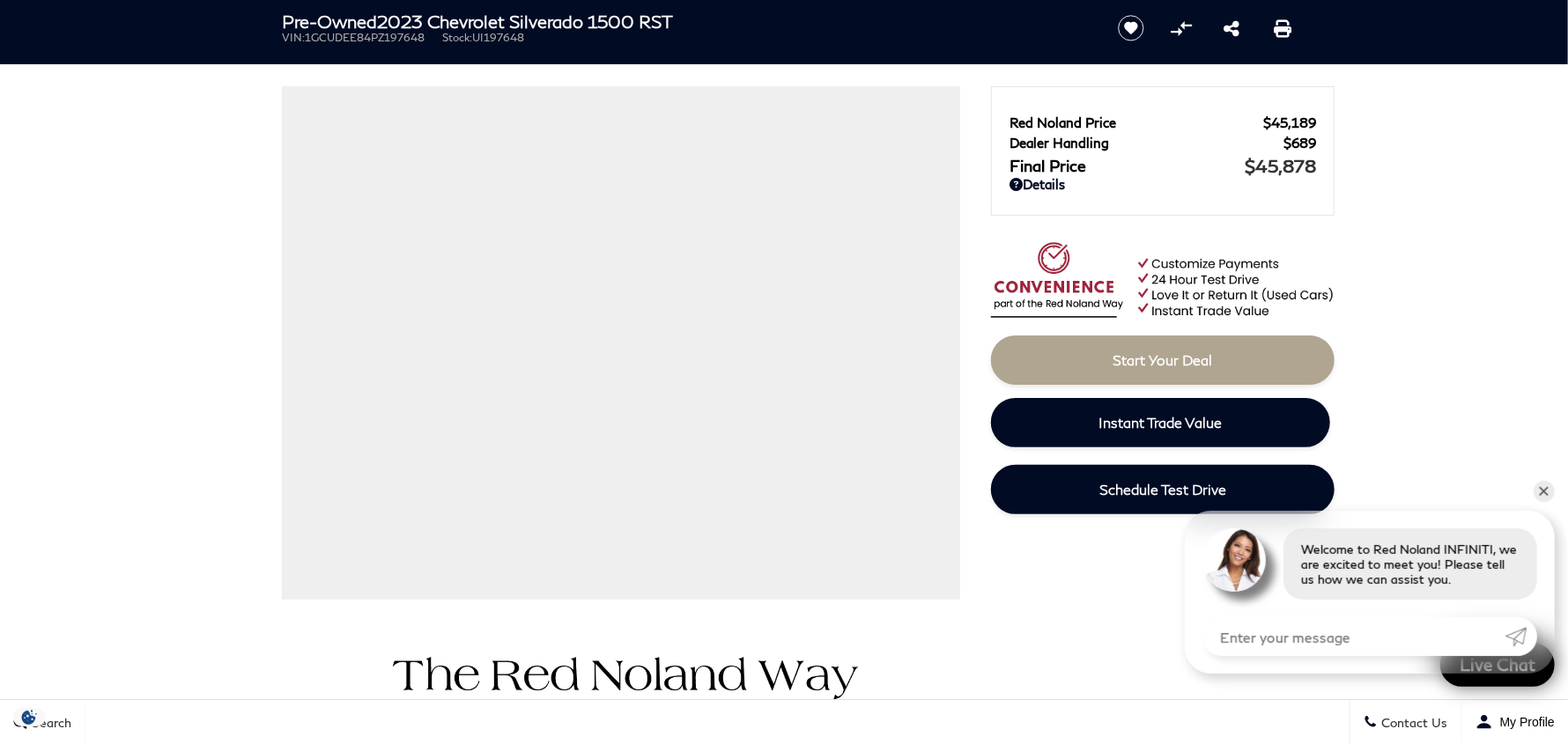 scroll, scrollTop: 0, scrollLeft: 0, axis: both 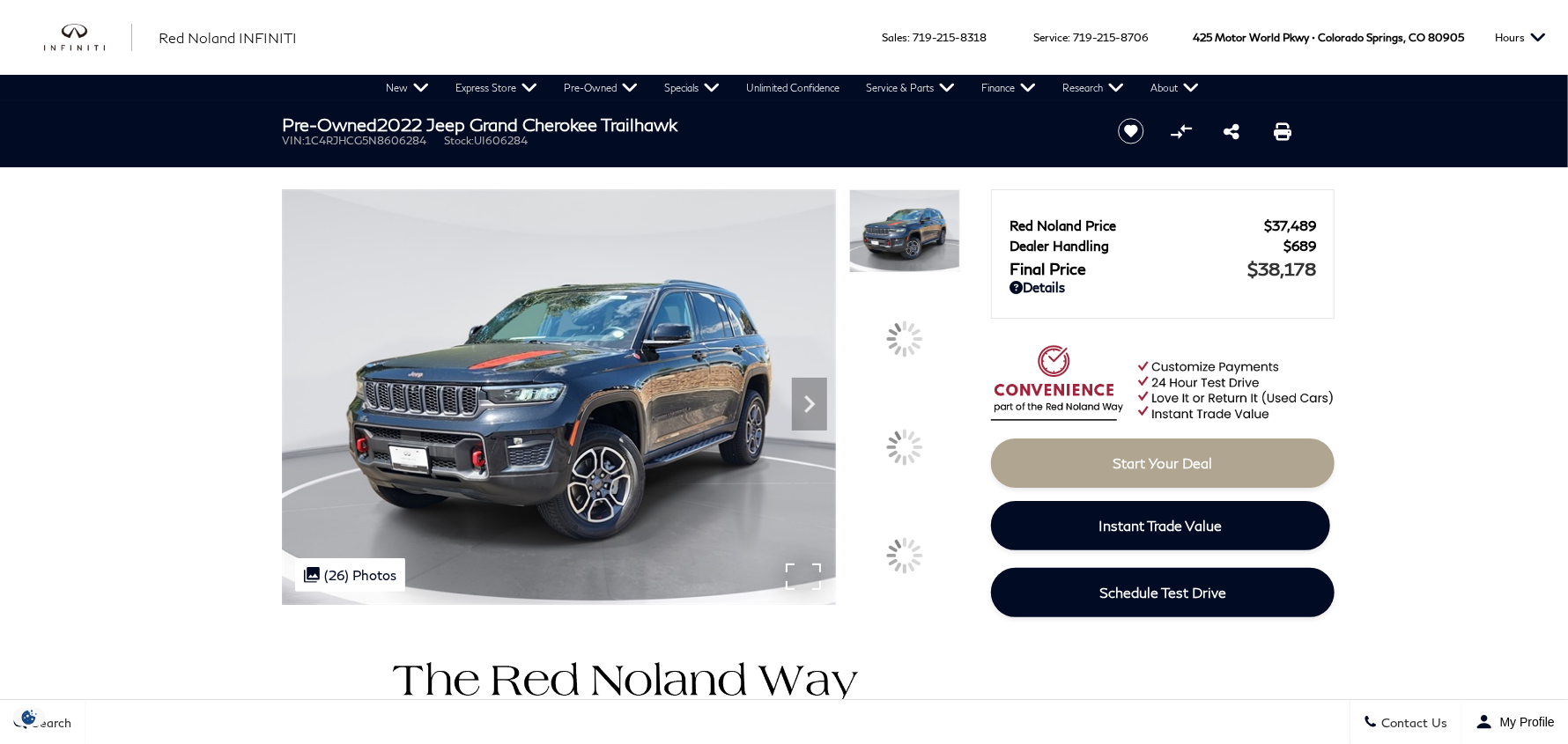 click at bounding box center [558, 397] 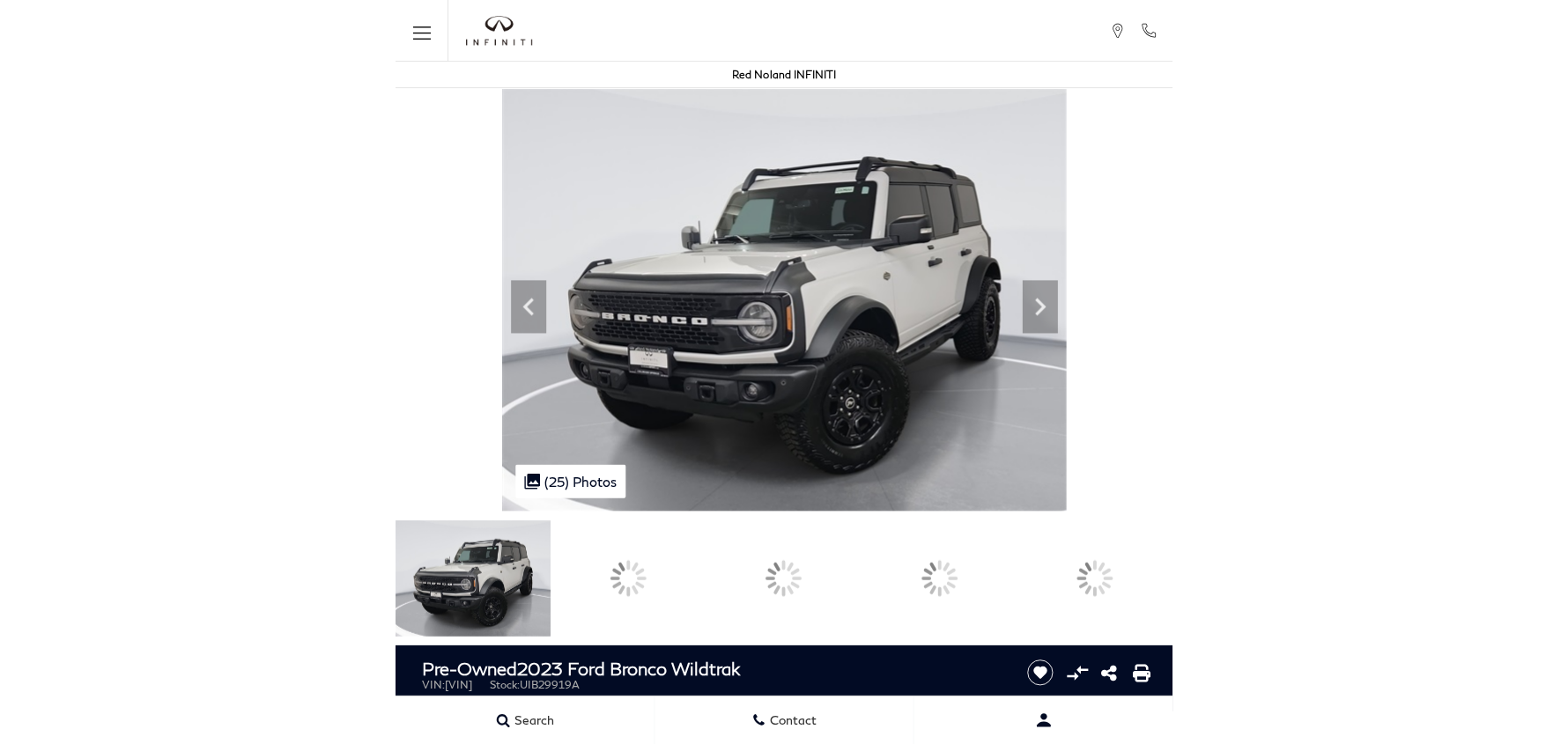 scroll, scrollTop: 0, scrollLeft: 0, axis: both 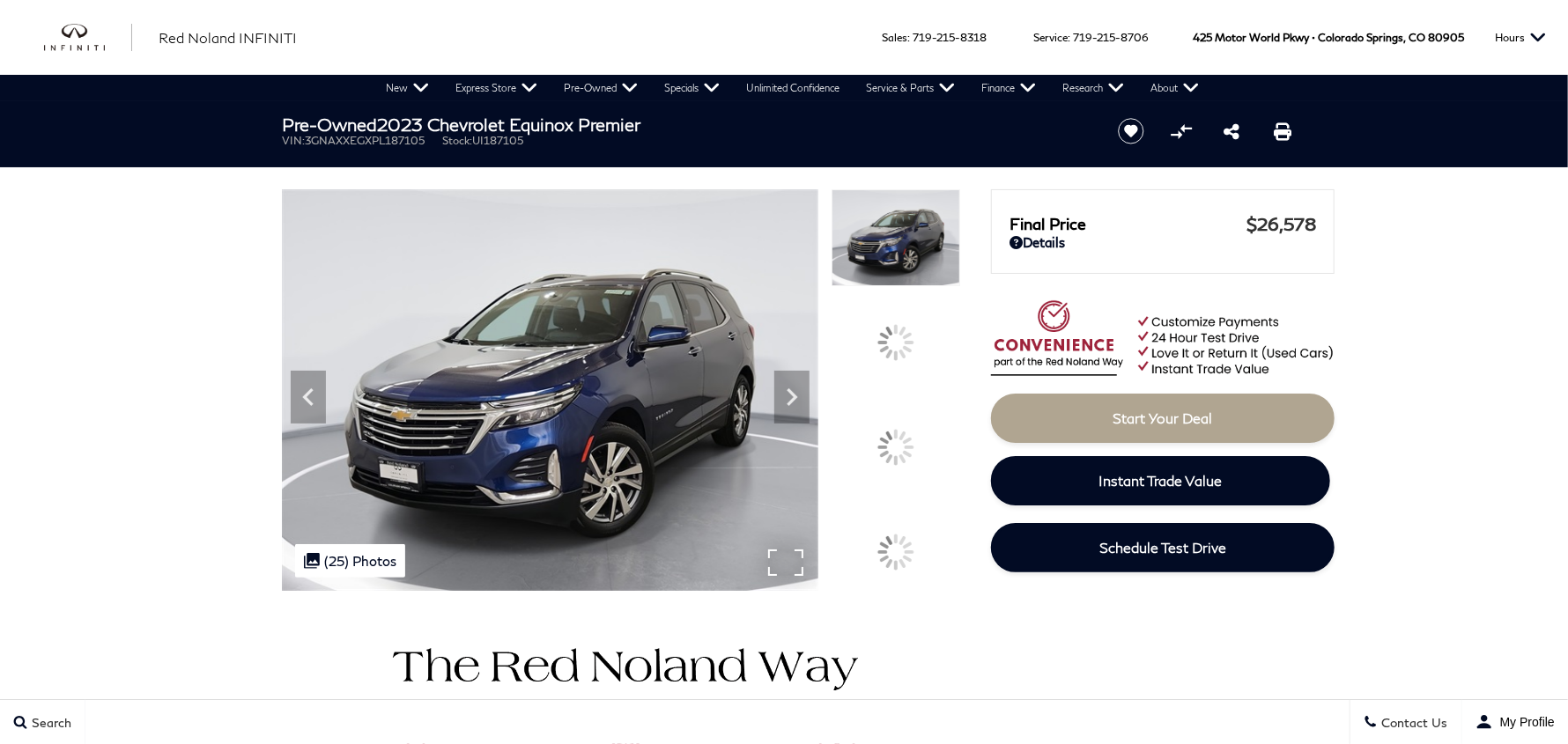 click at bounding box center (550, 390) 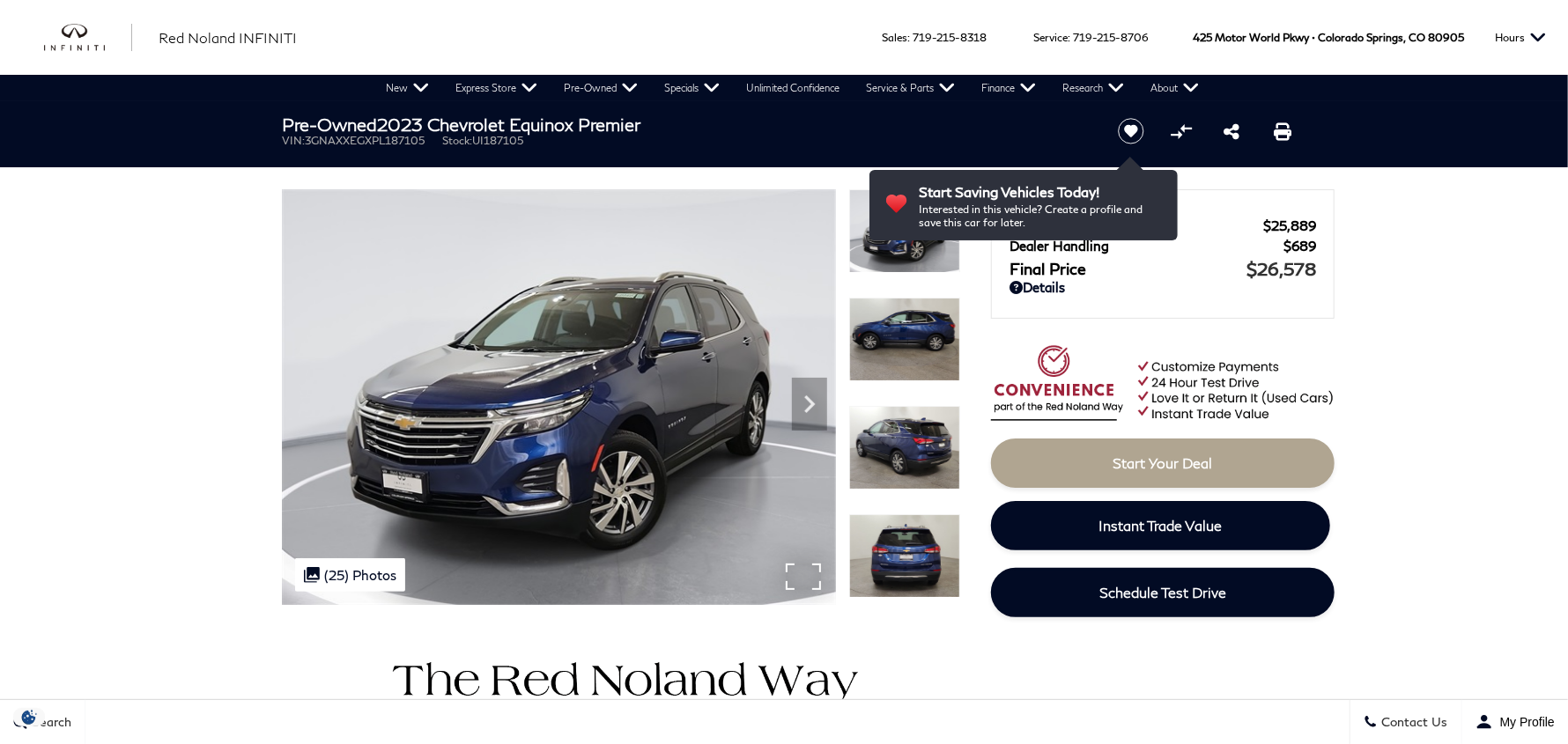 click at bounding box center (558, 397) 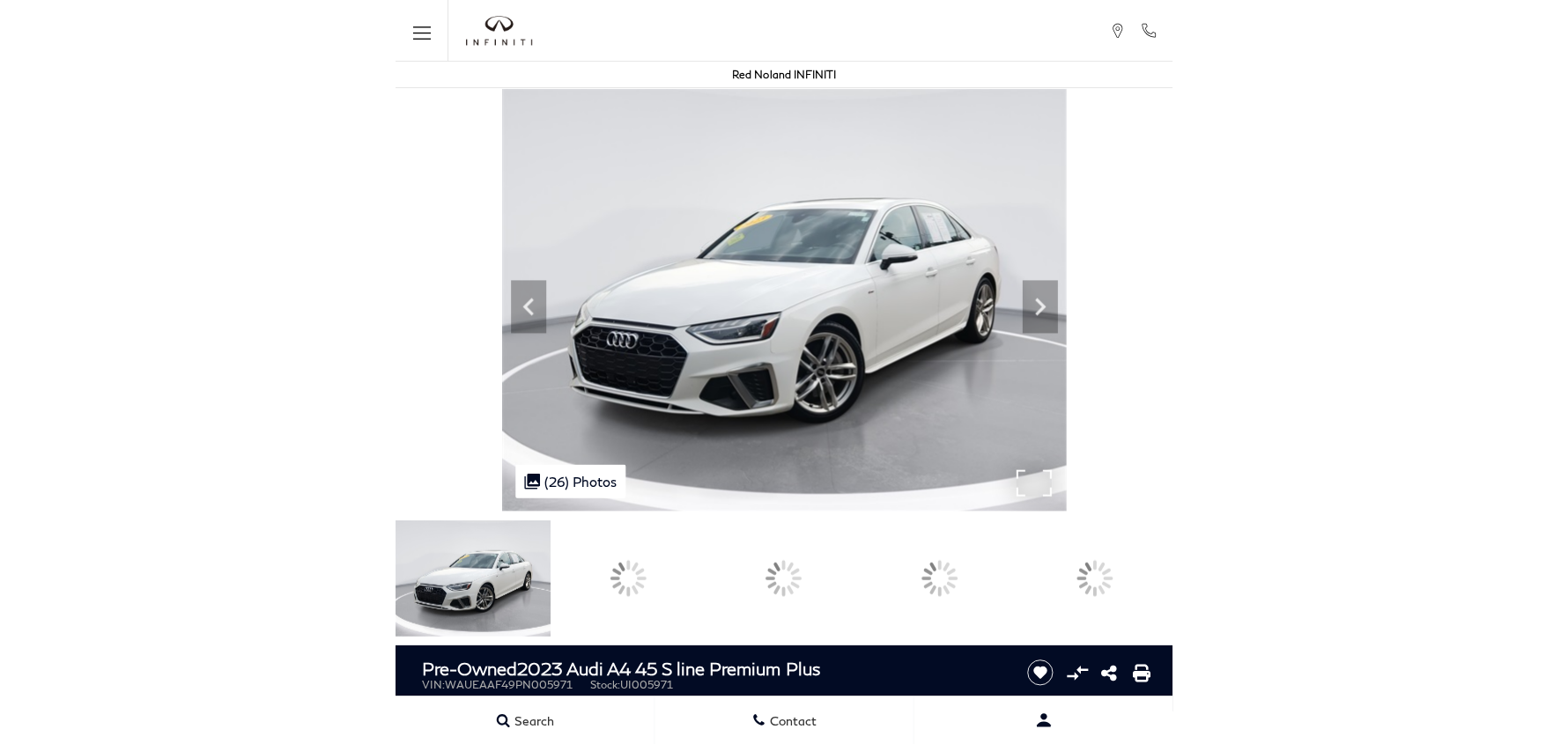 scroll, scrollTop: 0, scrollLeft: 0, axis: both 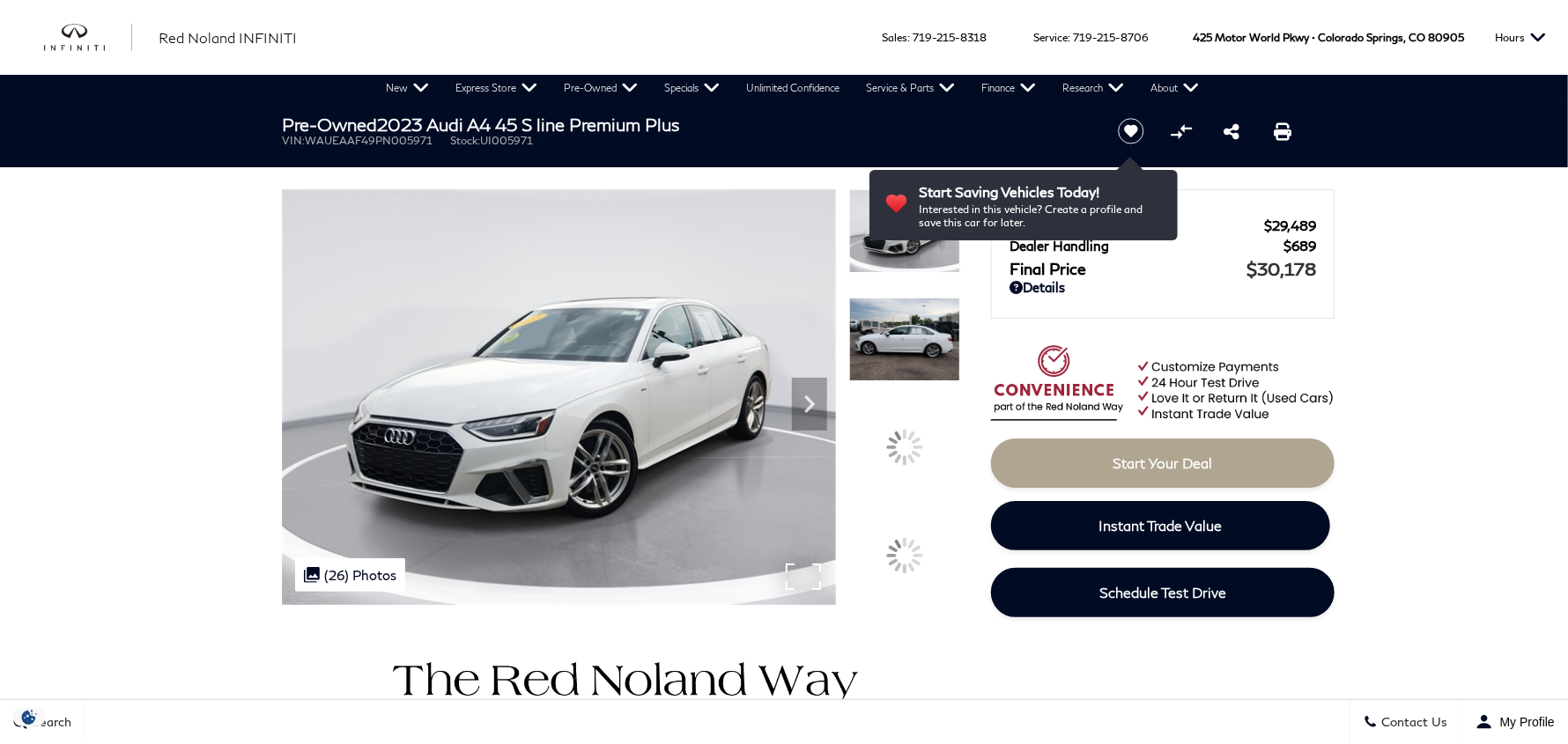 click on ".cls-1, .cls-3 { fill: #c50033; } .cls-1 { clip-rule: evenodd; } .cls-2 { clip-path: url(#lvdp-photos-clip-path); }
(26) Photos" at bounding box center (350, 575) 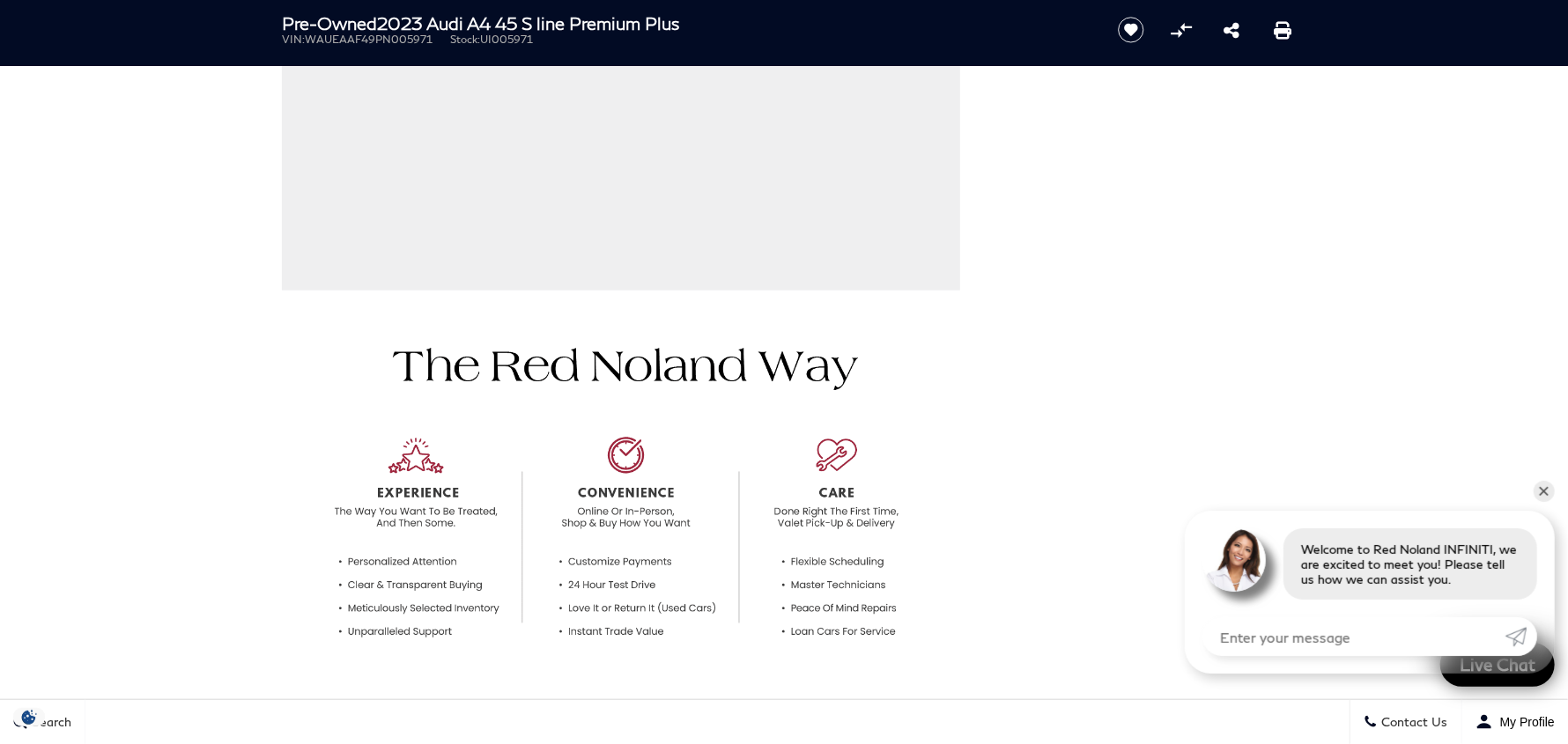 scroll, scrollTop: 528, scrollLeft: 0, axis: vertical 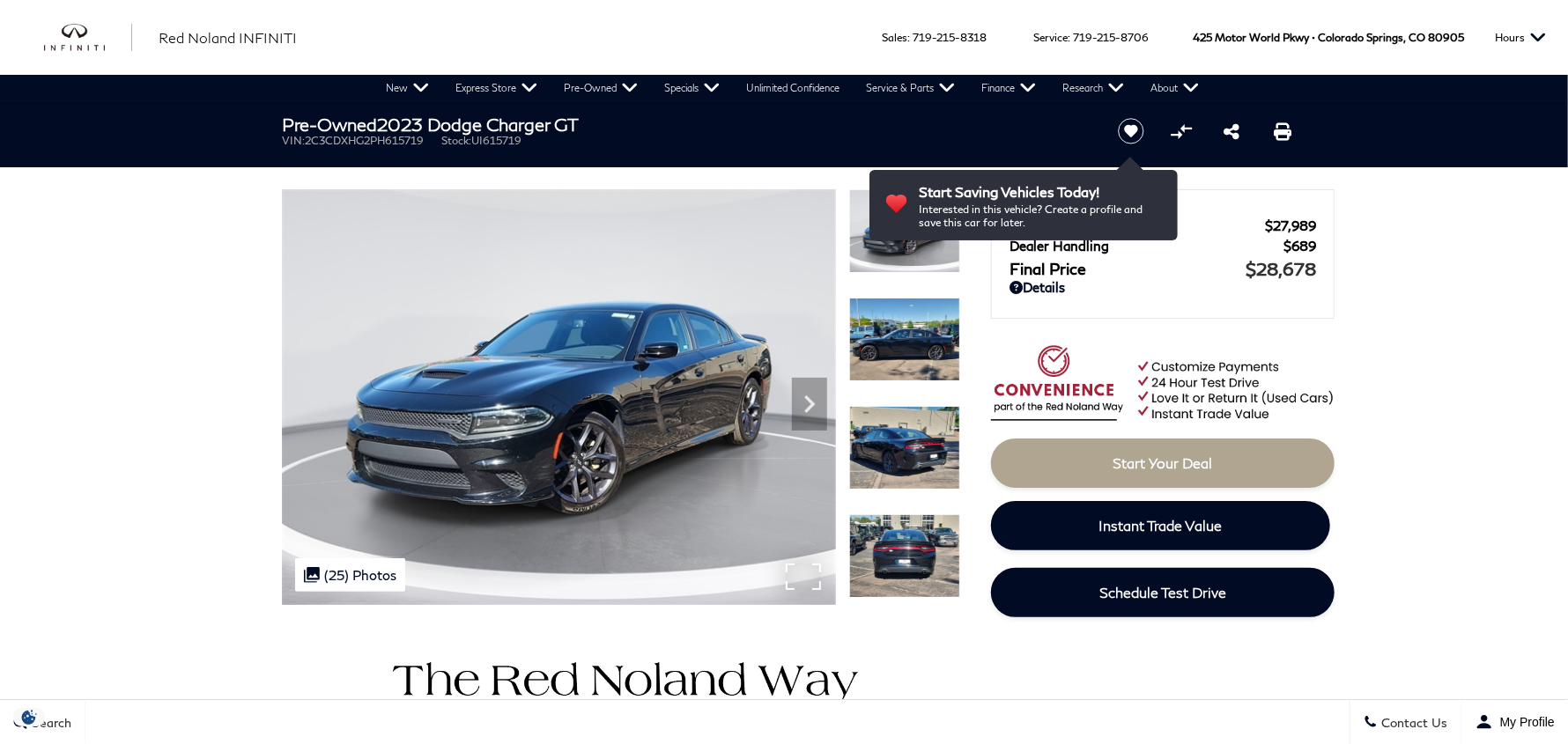 click on ".cls-1, .cls-3 { fill: #c50033; } .cls-1 { clip-rule: evenodd; } .cls-2 { clip-path: url(#lvdp-photos-clip-path); }
(25) Photos" at bounding box center (350, 575) 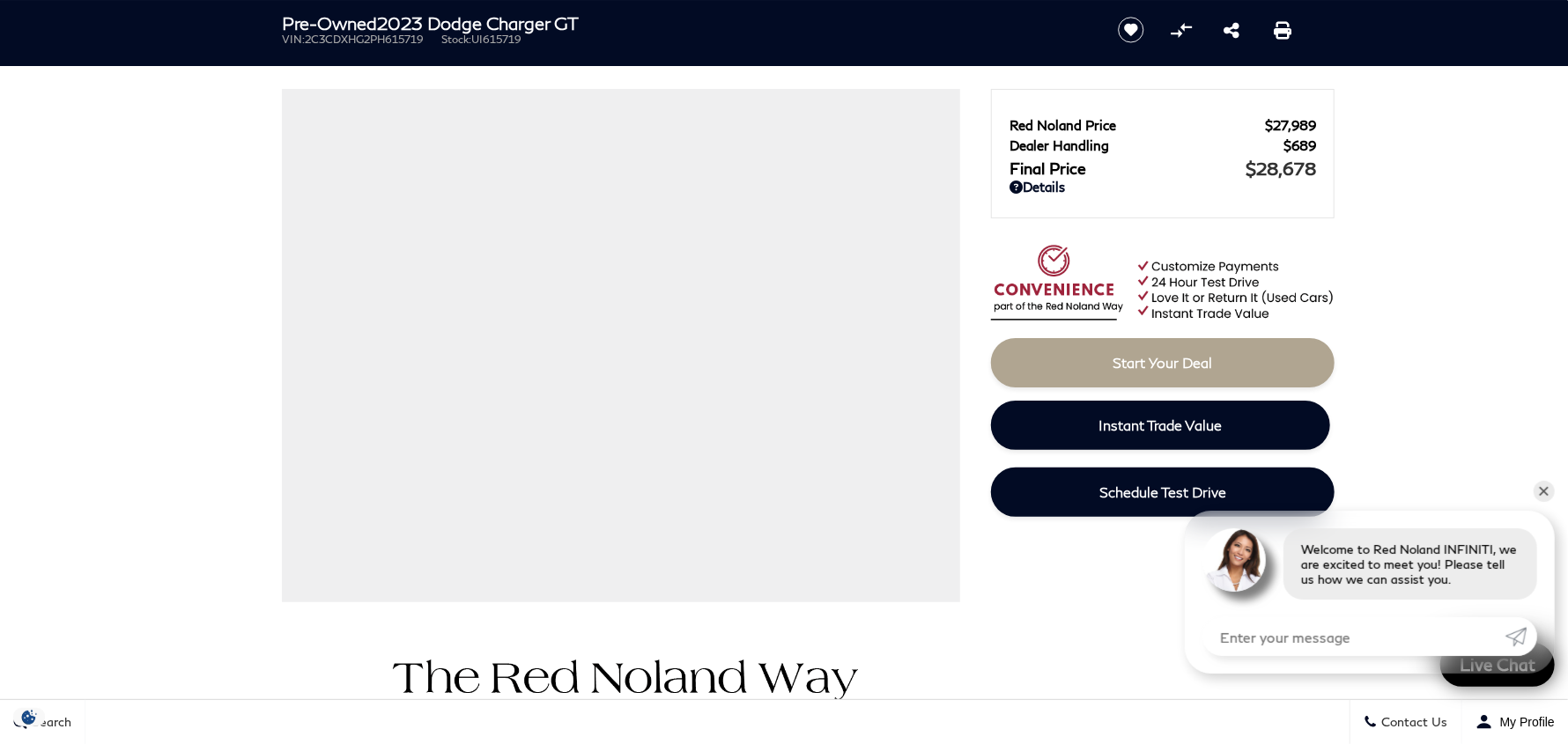 scroll, scrollTop: 0, scrollLeft: 0, axis: both 